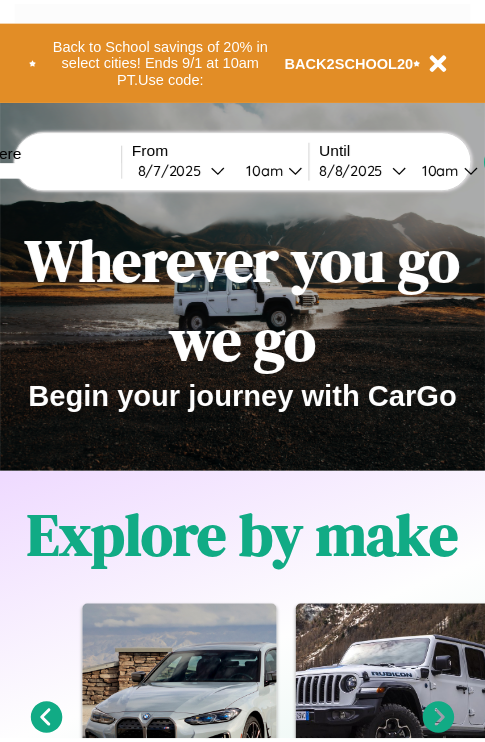 scroll, scrollTop: 0, scrollLeft: 0, axis: both 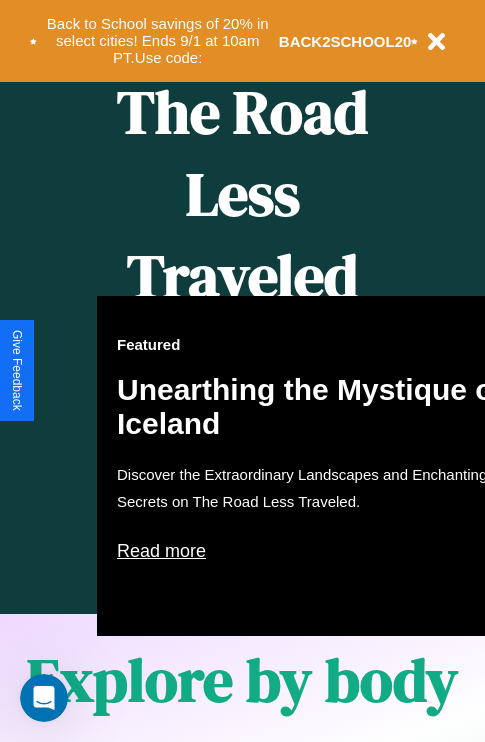 click on "Featured Unearthing the Mystique of Iceland Discover the Extraordinary Landscapes and Enchanting Secrets on The Road Less Traveled. Read more" at bounding box center (317, 466) 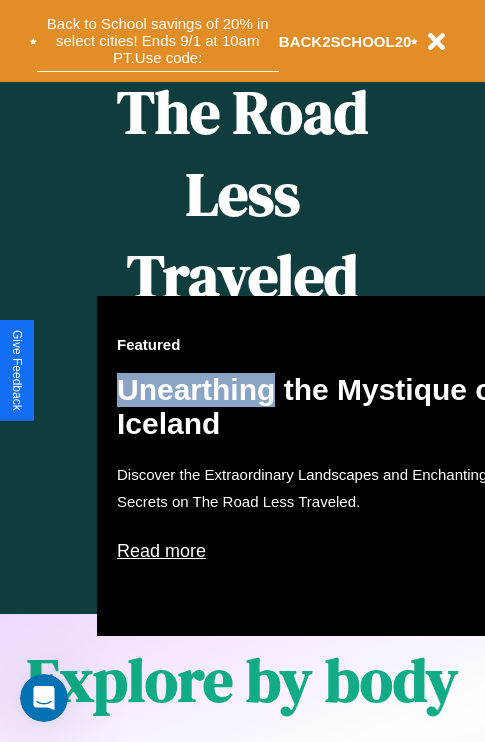 click on "Back to School savings of 20% in select cities! Ends 9/1 at 10am PT.  Use code:" at bounding box center [158, 41] 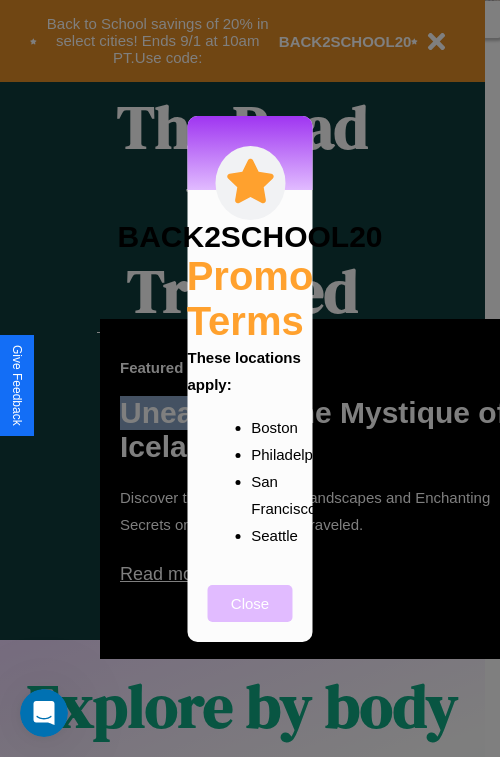 click on "Close" at bounding box center [250, 603] 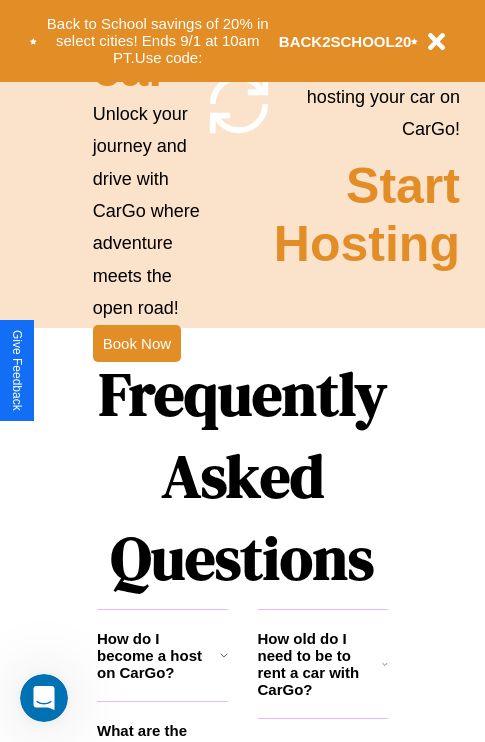 scroll, scrollTop: 1947, scrollLeft: 0, axis: vertical 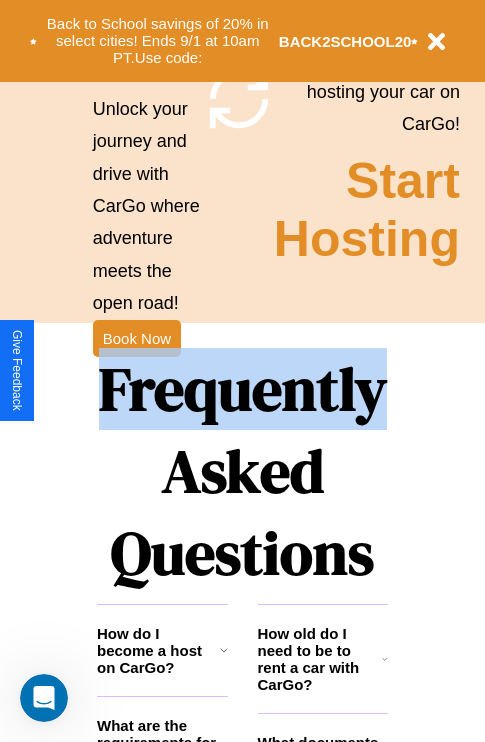 click on "Frequently Asked Questions" at bounding box center [242, 471] 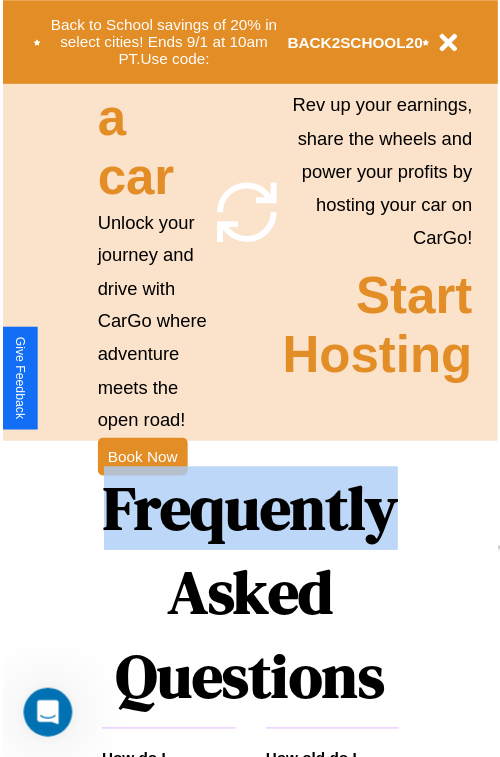 scroll, scrollTop: 0, scrollLeft: 0, axis: both 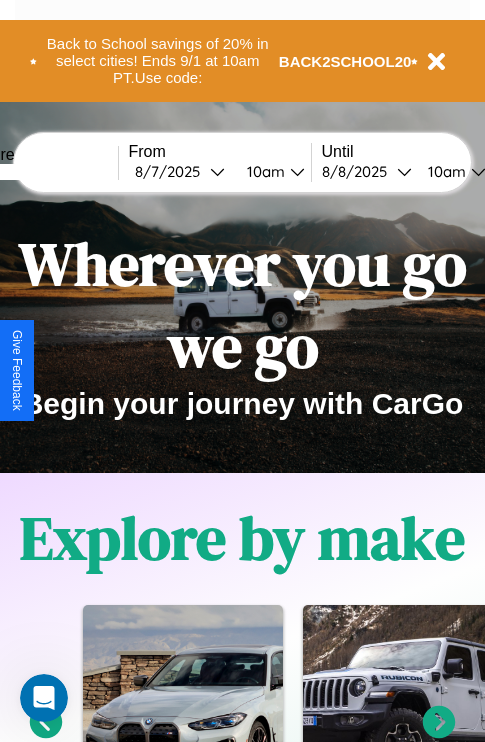 click at bounding box center [43, 172] 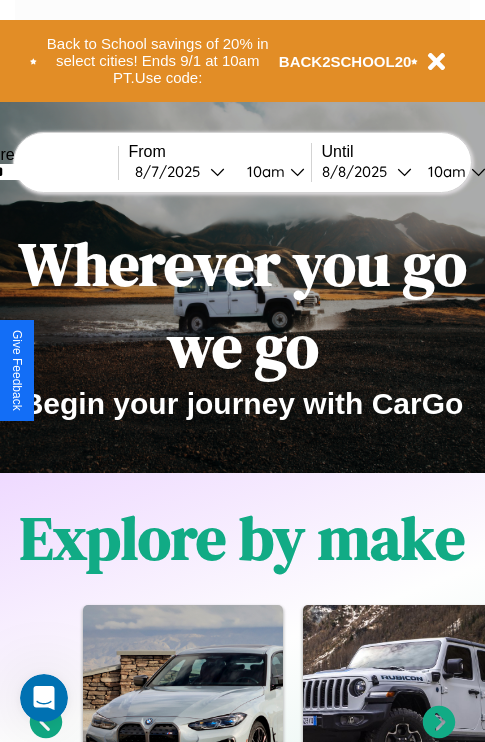 type on "******" 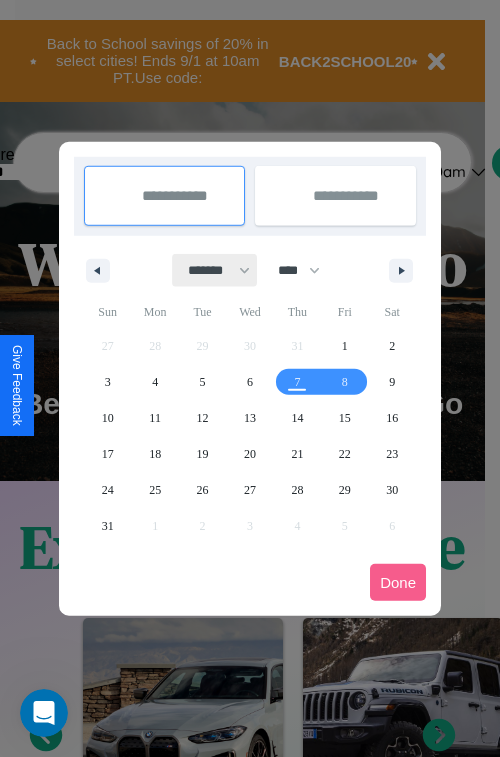 click on "******* ******** ***** ***** *** **** **** ****** ********* ******* ******** ********" at bounding box center [215, 270] 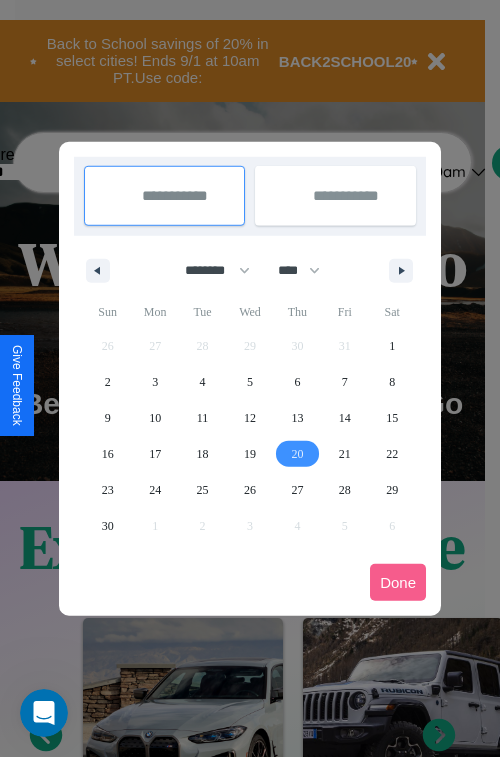 click on "20" at bounding box center [297, 454] 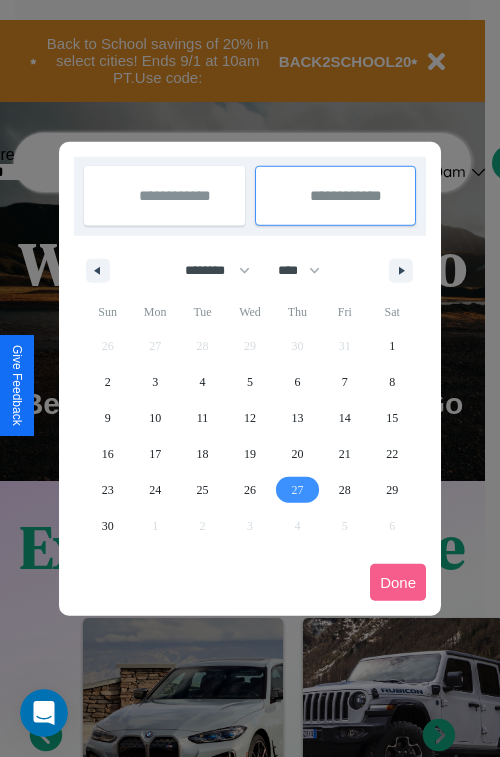 click on "27" at bounding box center [297, 490] 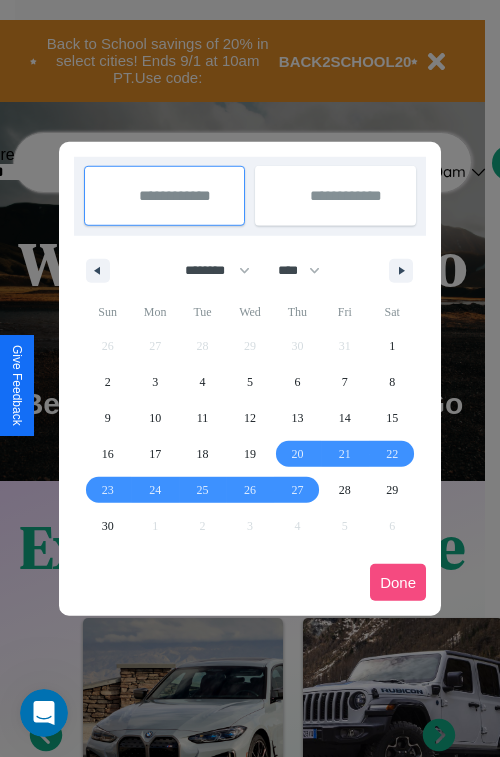 click on "Done" at bounding box center [398, 582] 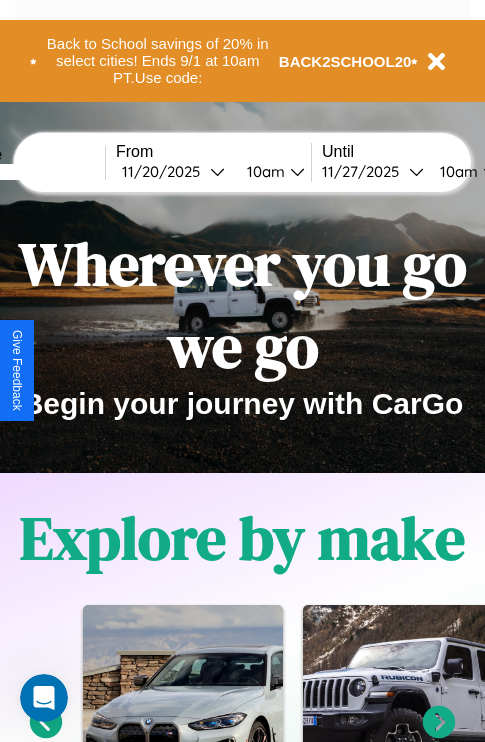 click on "10am" at bounding box center [263, 171] 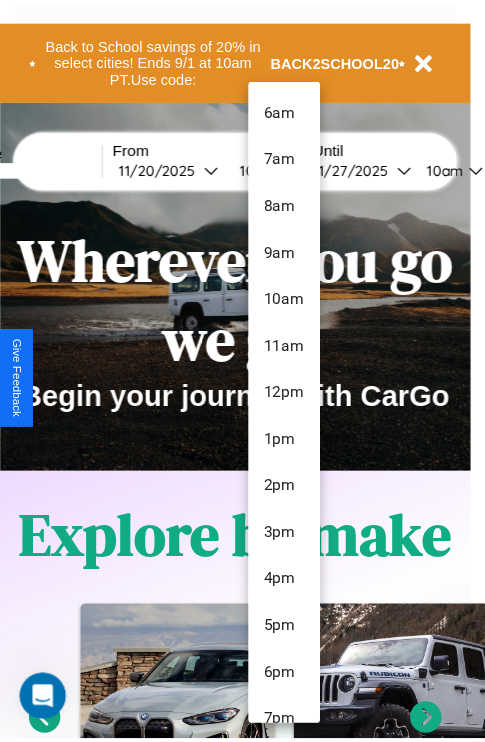scroll, scrollTop: 67, scrollLeft: 0, axis: vertical 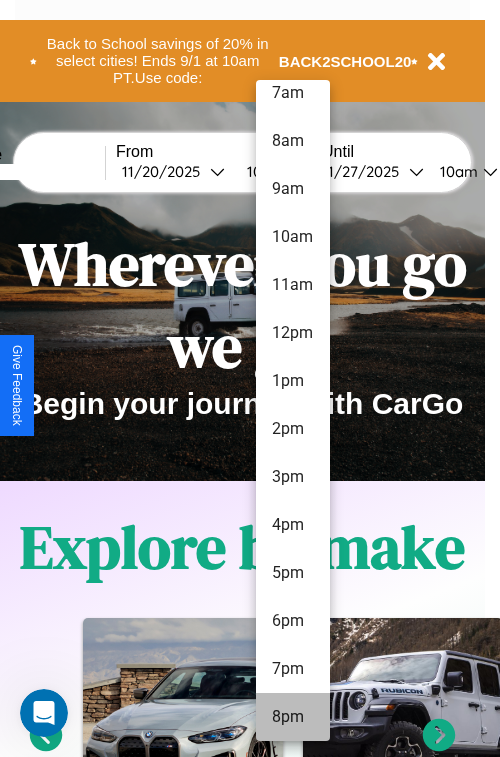 click on "8pm" at bounding box center (293, 717) 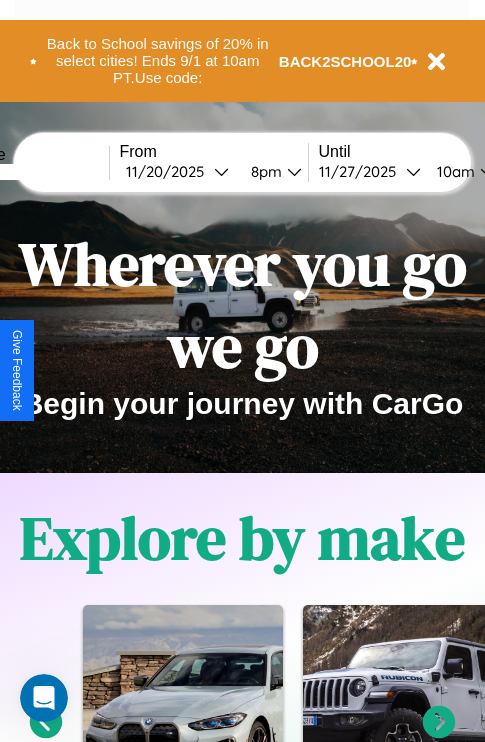 click on "10am" at bounding box center [453, 171] 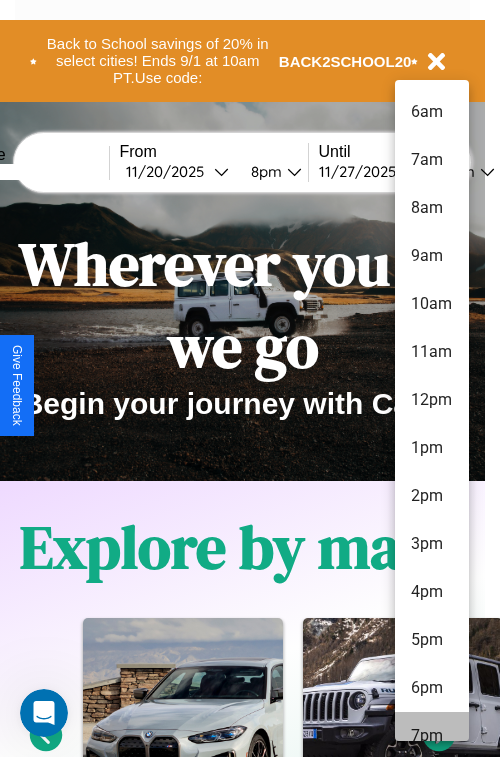click on "7pm" at bounding box center [432, 736] 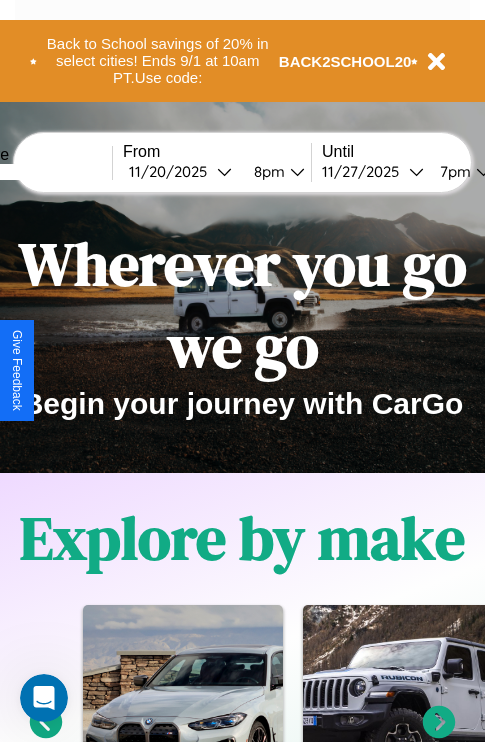 scroll, scrollTop: 0, scrollLeft: 73, axis: horizontal 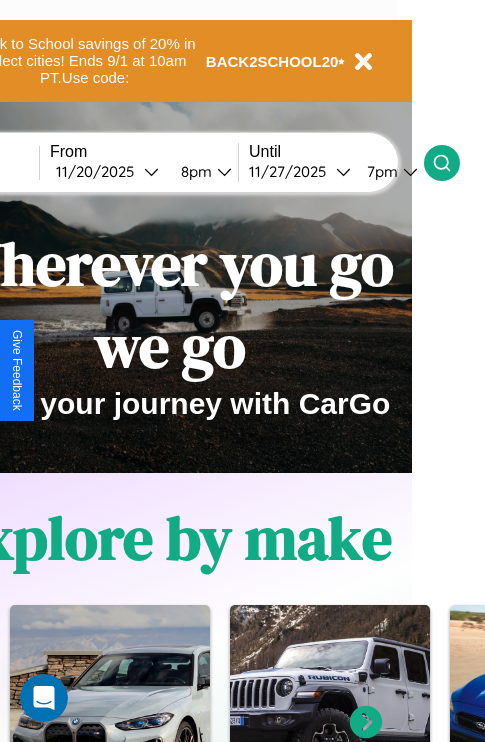 click 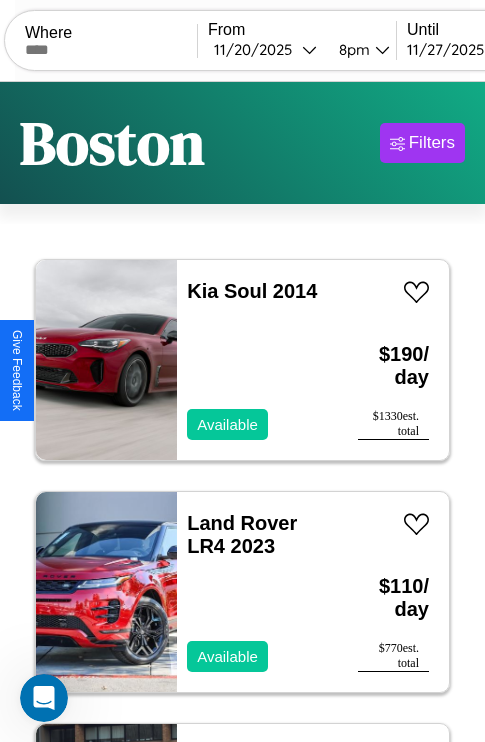 scroll, scrollTop: 95, scrollLeft: 0, axis: vertical 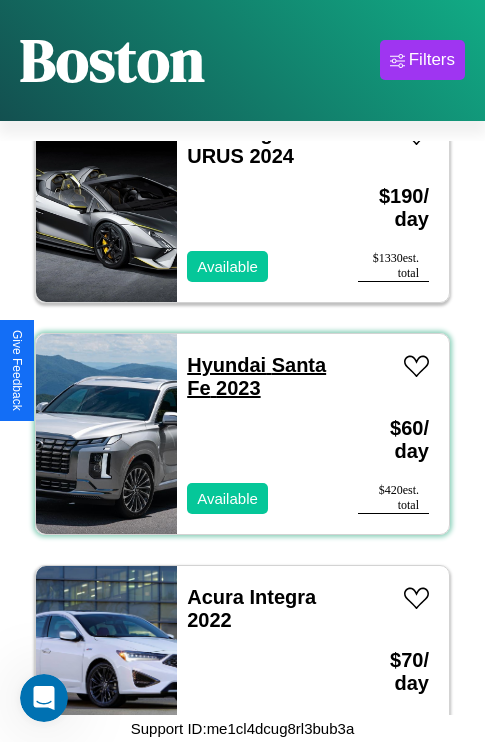 click on "Hyundai   Santa Fe   2023" at bounding box center [256, 376] 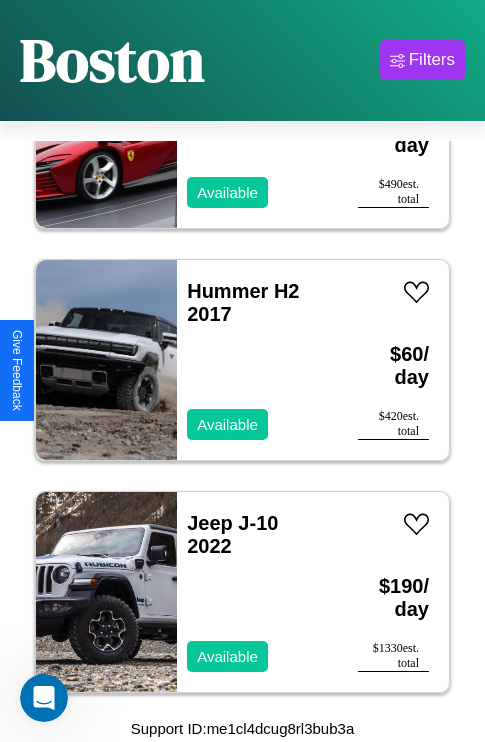 scroll, scrollTop: 12835, scrollLeft: 0, axis: vertical 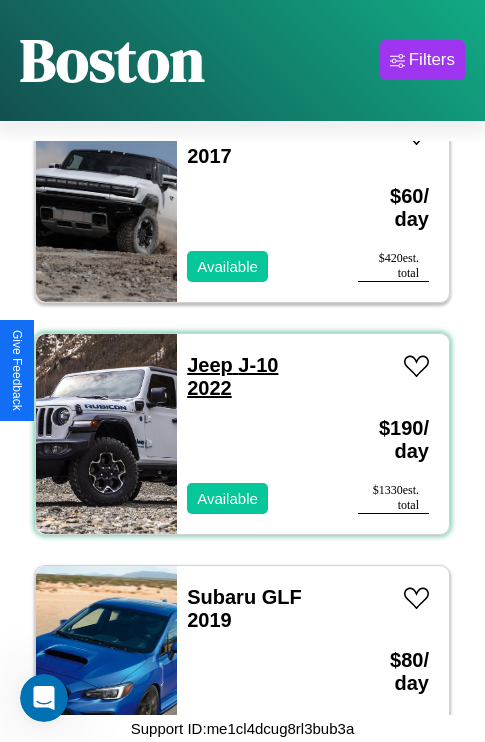 click on "Jeep   J-10   2022" at bounding box center (232, 376) 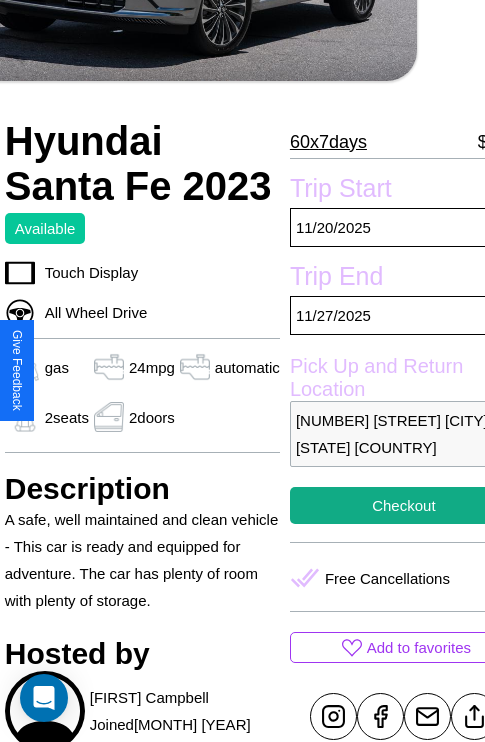 scroll, scrollTop: 403, scrollLeft: 84, axis: both 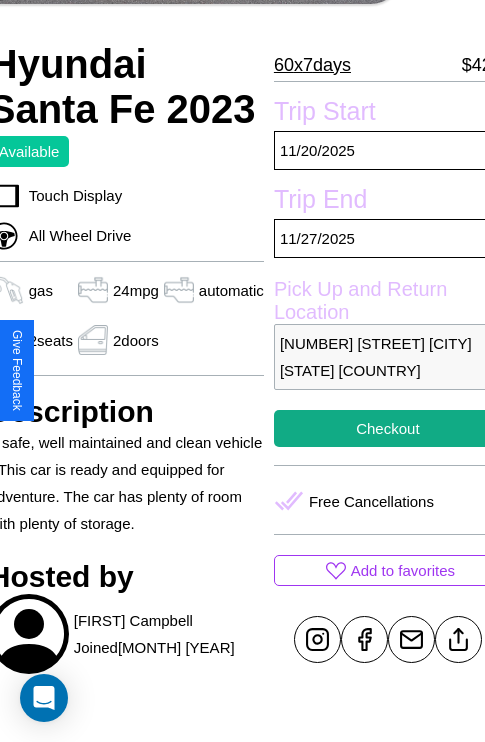 click on "[NUMBER] [STREET] [CITY] [STATE] [COUNTRY]" at bounding box center [388, 357] 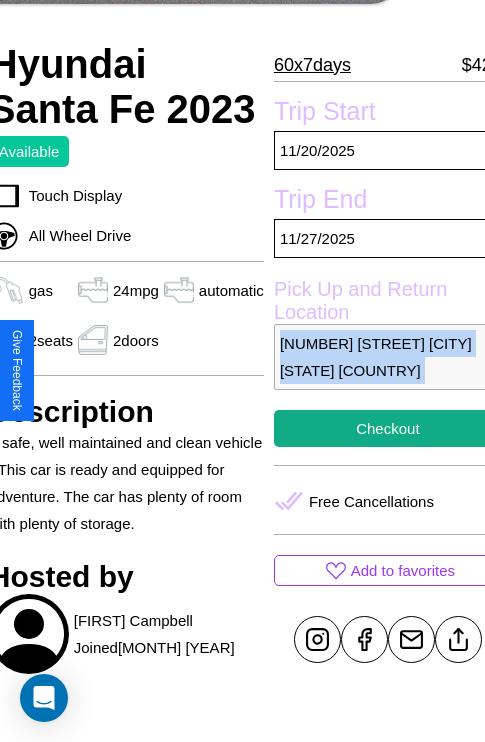 click on "[NUMBER] [STREET] [CITY] [STATE] [COUNTRY]" at bounding box center (388, 357) 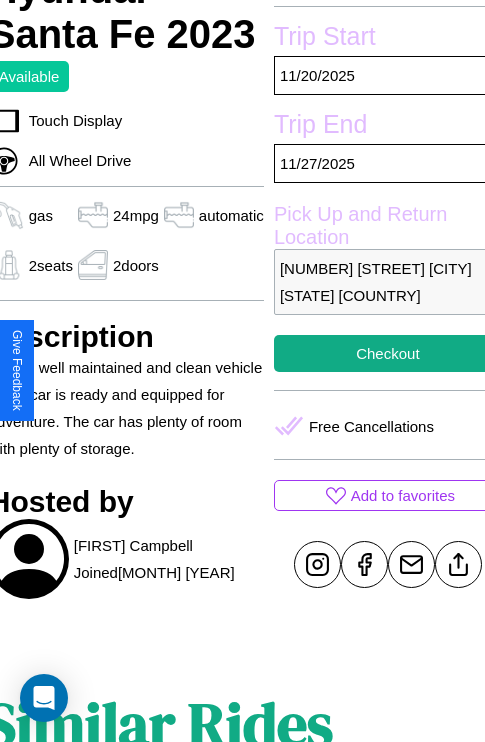 scroll, scrollTop: 488, scrollLeft: 84, axis: both 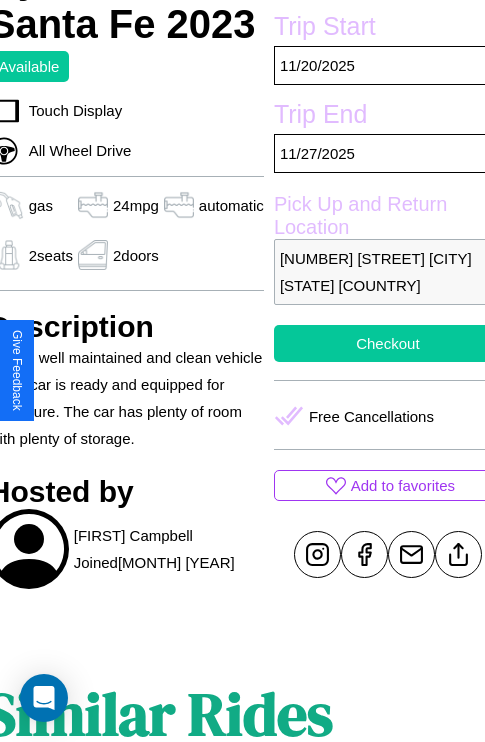 click on "Checkout" at bounding box center (388, 343) 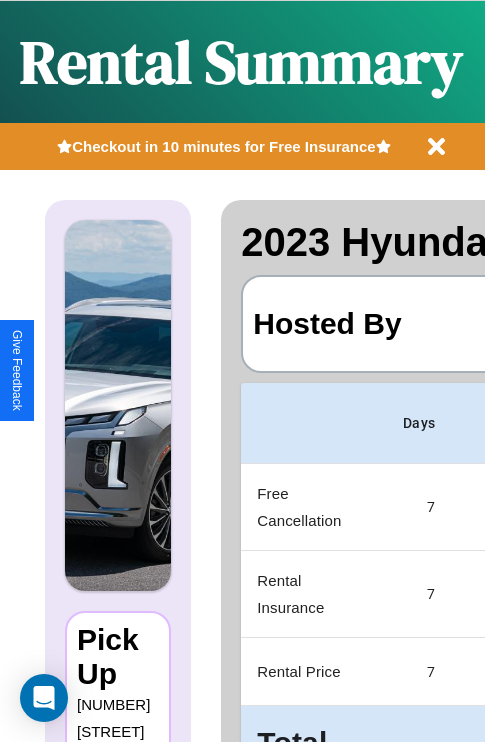scroll, scrollTop: 0, scrollLeft: 408, axis: horizontal 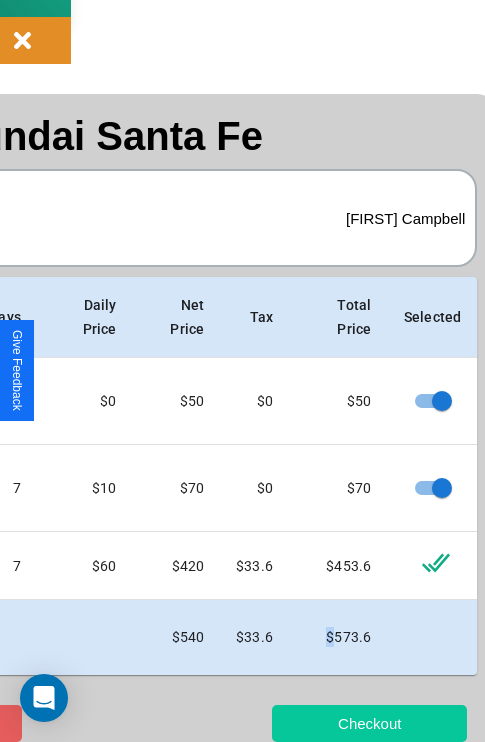 click on "Checkout" at bounding box center [369, 723] 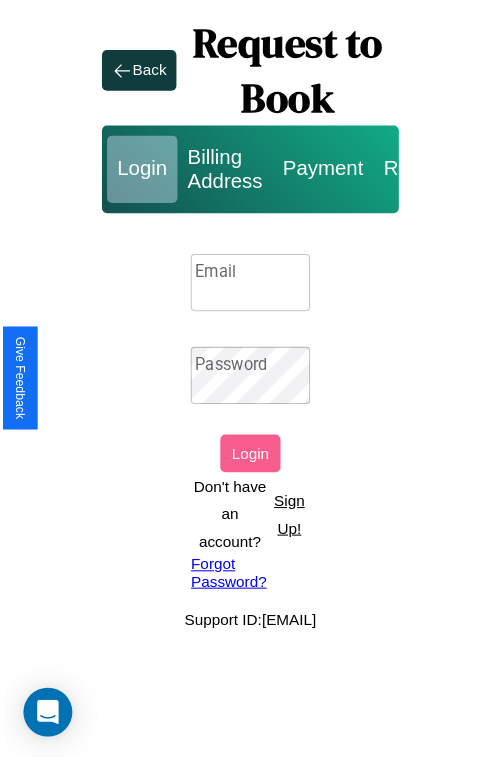scroll, scrollTop: 0, scrollLeft: 0, axis: both 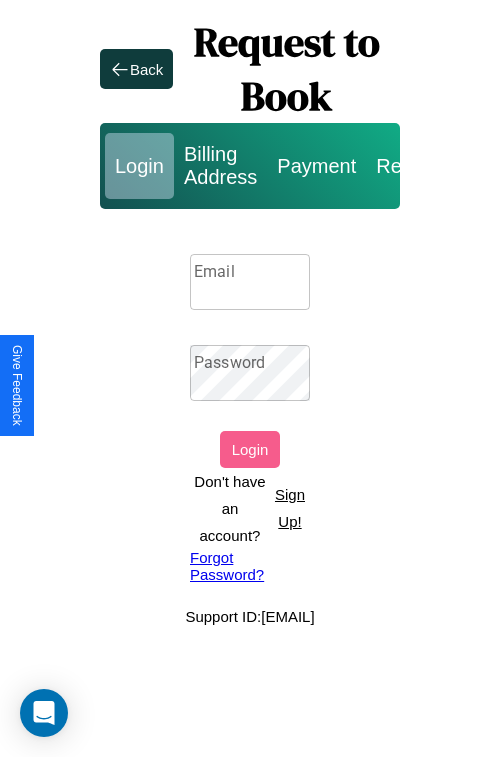 click on "Email" at bounding box center (250, 282) 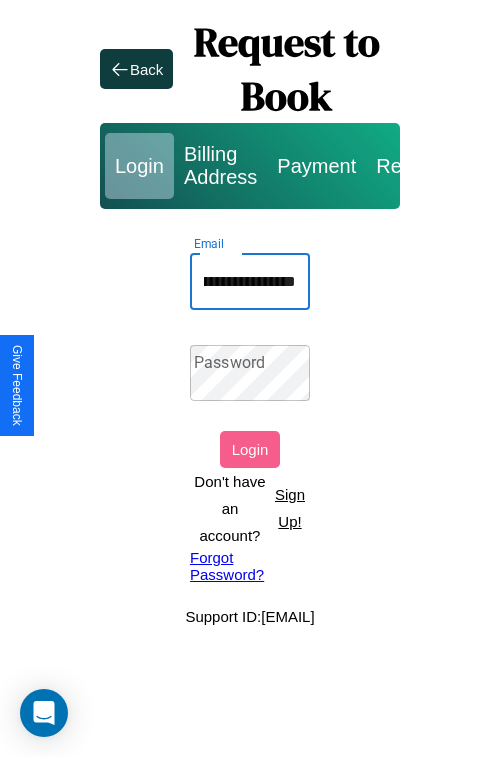 scroll, scrollTop: 0, scrollLeft: 94, axis: horizontal 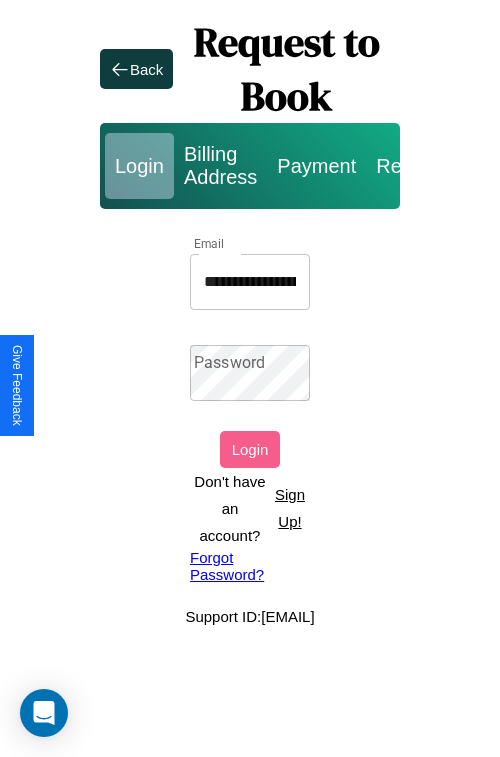 click on "Forgot Password?" at bounding box center [250, 566] 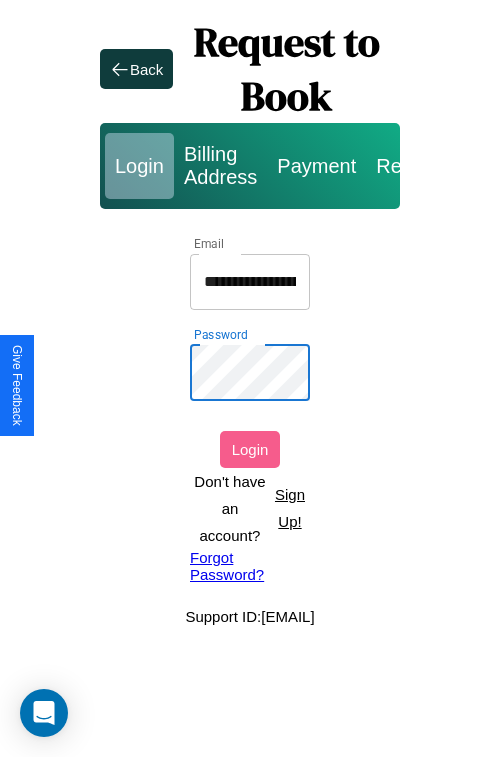scroll, scrollTop: 0, scrollLeft: 95, axis: horizontal 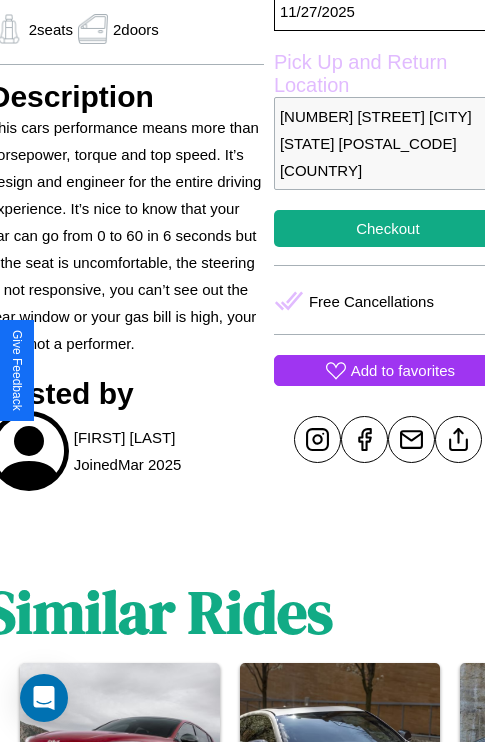 click on "Add to favorites" at bounding box center (403, 370) 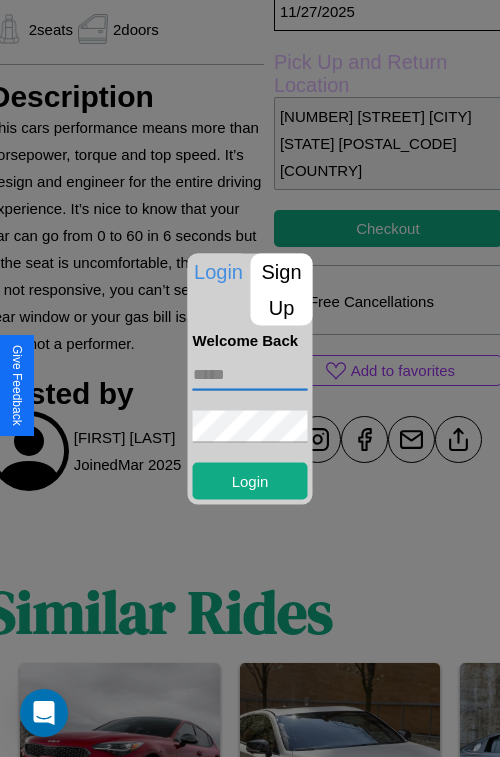click at bounding box center (250, 374) 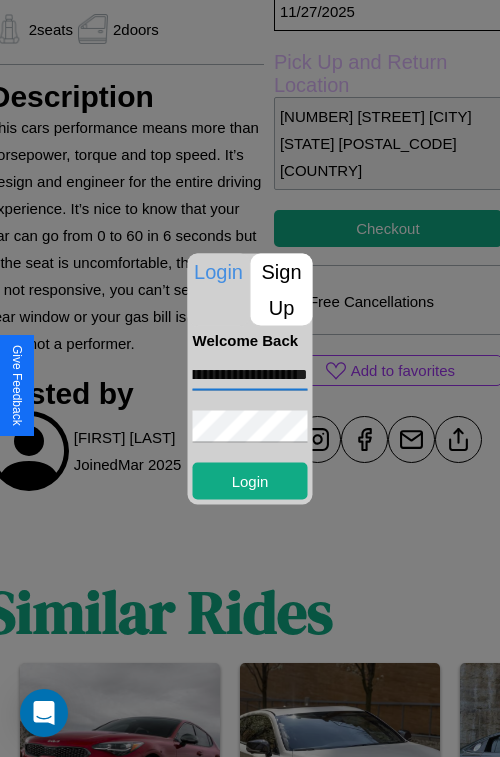 scroll, scrollTop: 0, scrollLeft: 72, axis: horizontal 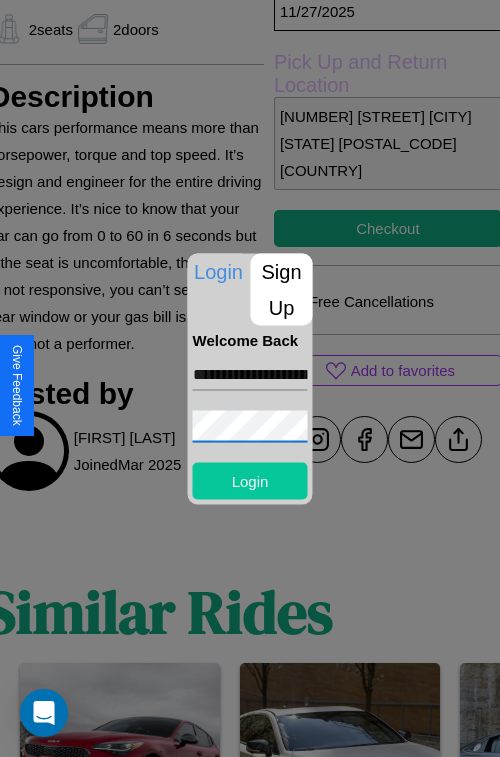 click on "Login" at bounding box center [250, 480] 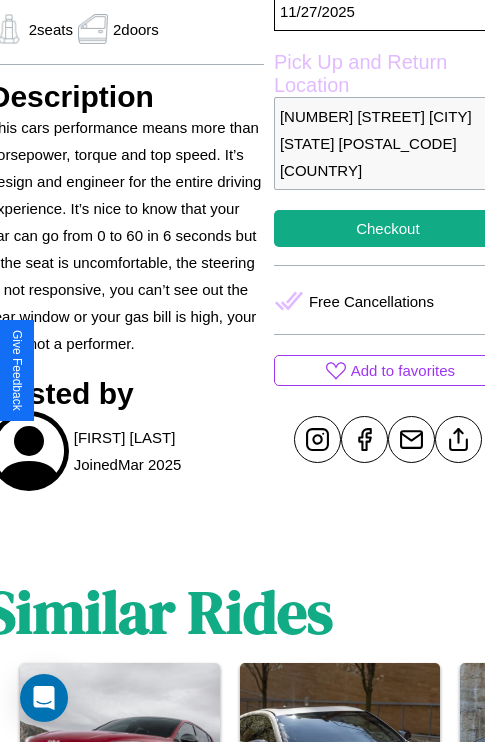 scroll, scrollTop: 546, scrollLeft: 84, axis: both 